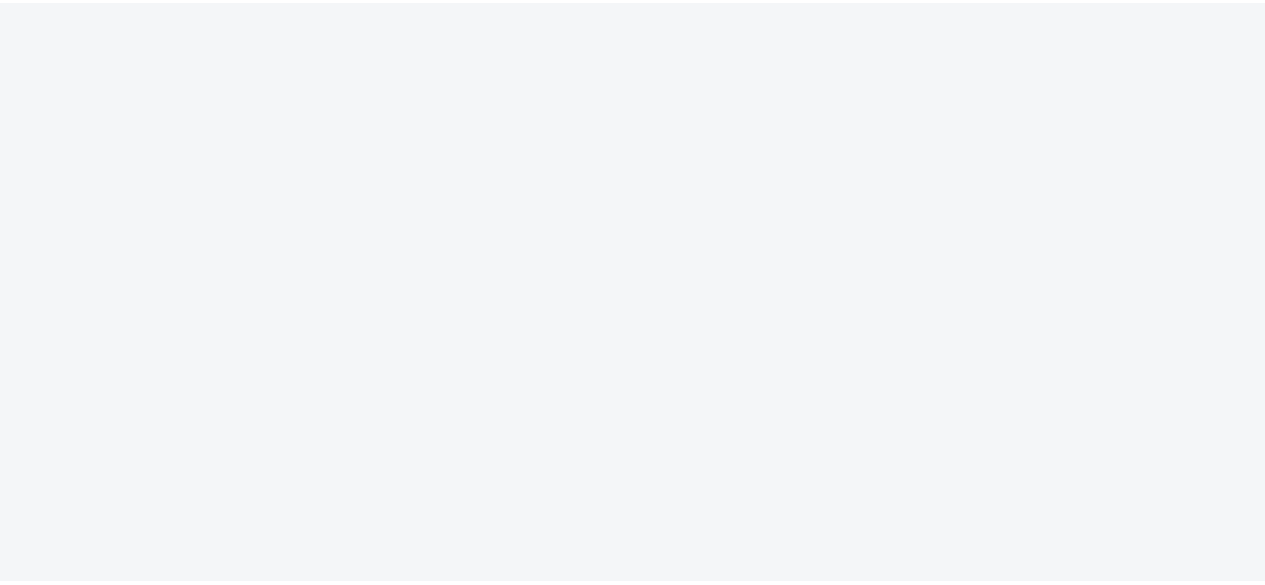 scroll, scrollTop: 0, scrollLeft: 0, axis: both 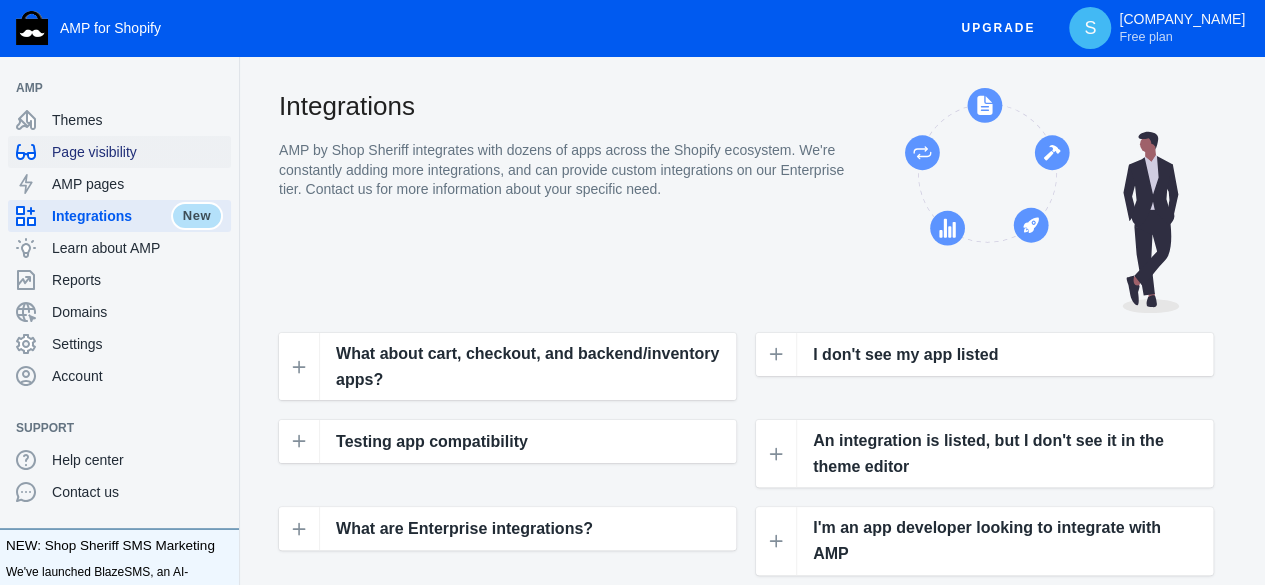 click on "Page visibility" at bounding box center [137, 152] 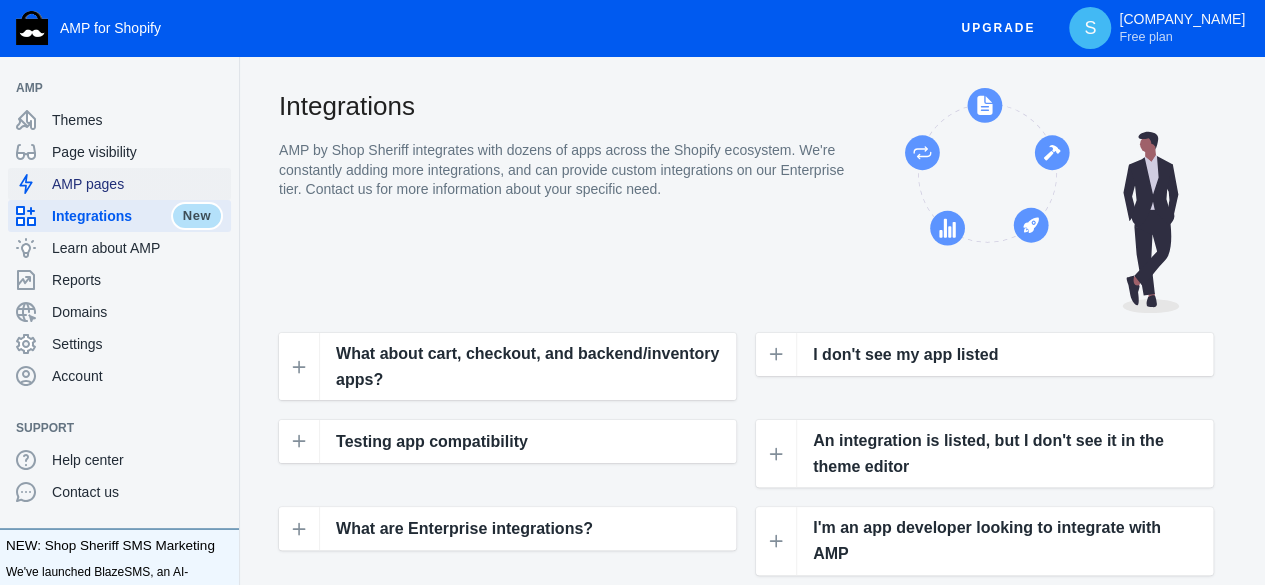 click on "AMP pages" at bounding box center [119, 184] 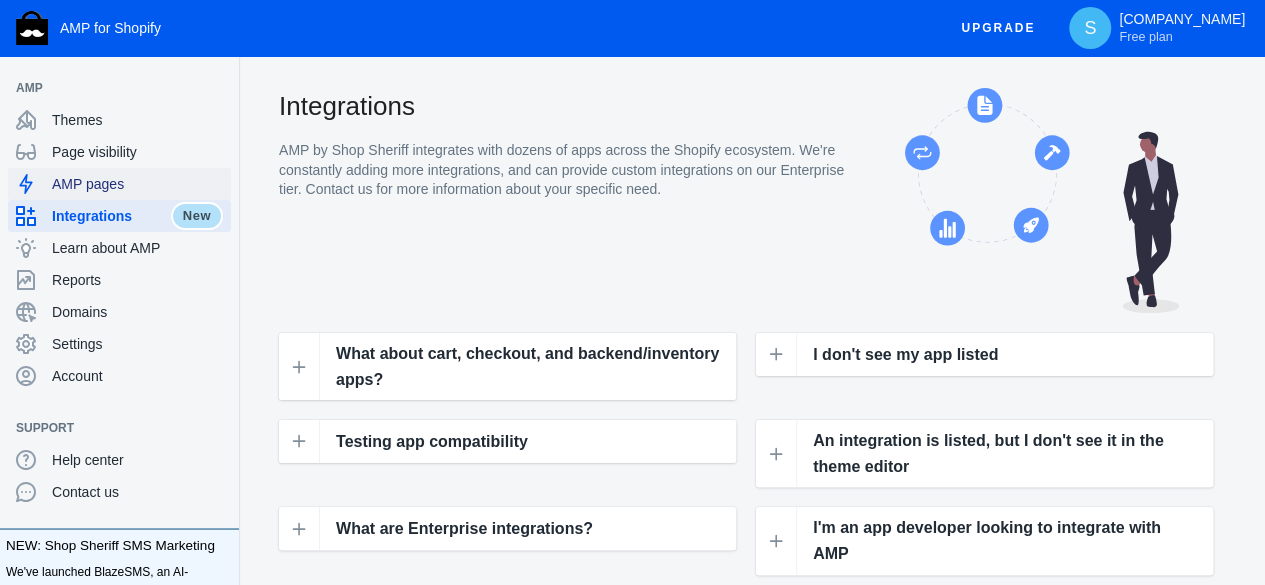 click on "AMP pages" at bounding box center (137, 184) 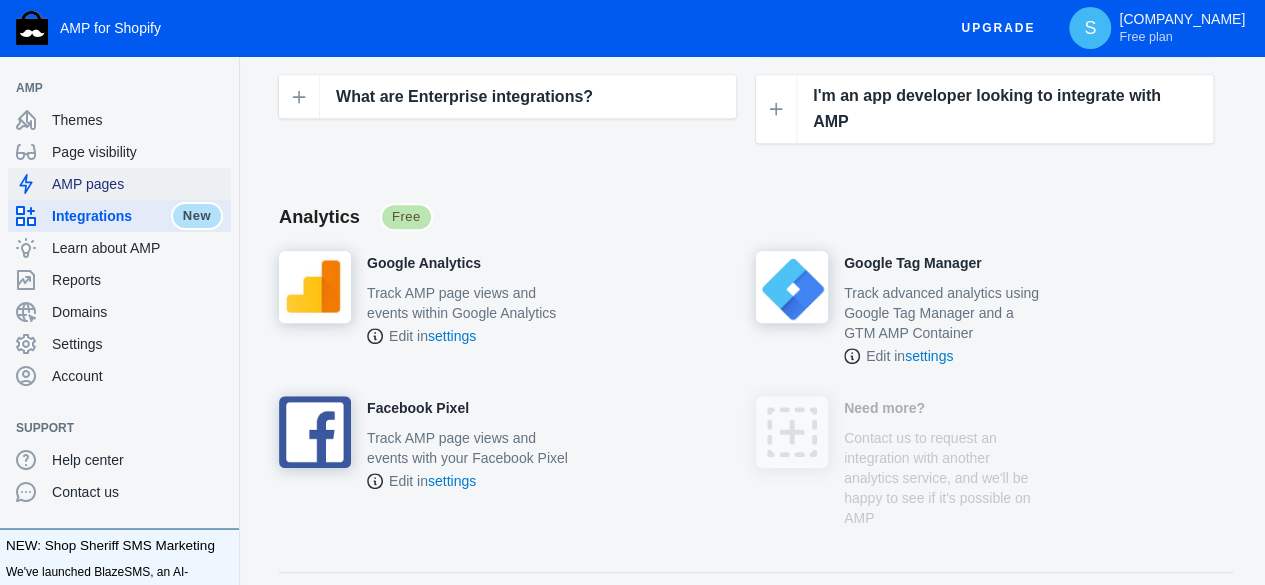 scroll, scrollTop: 500, scrollLeft: 0, axis: vertical 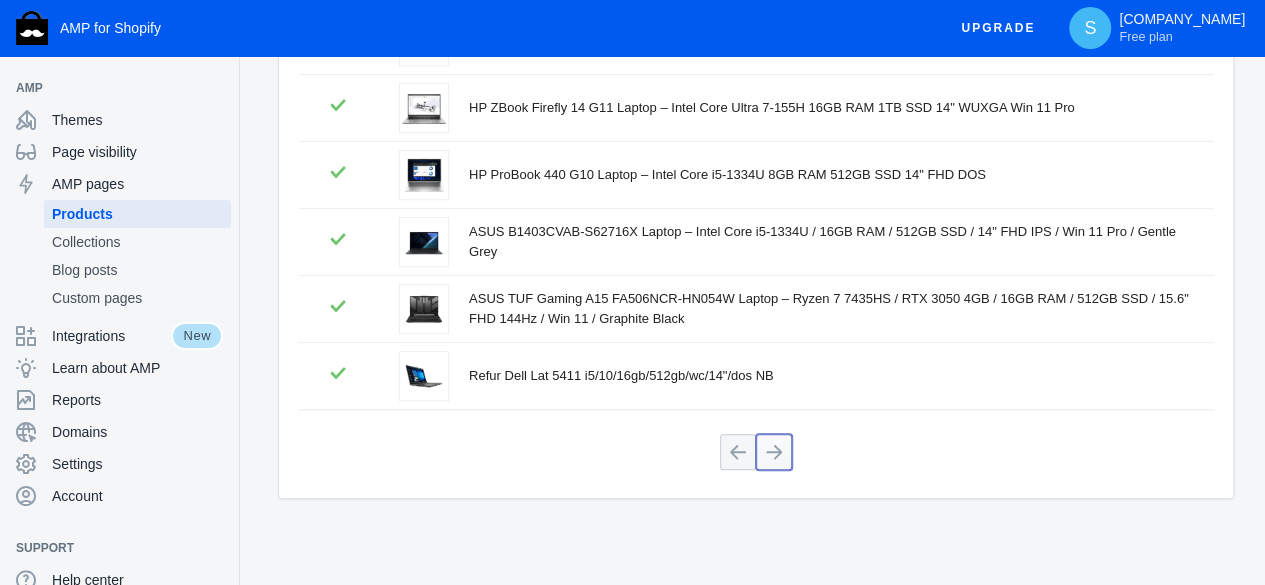 click 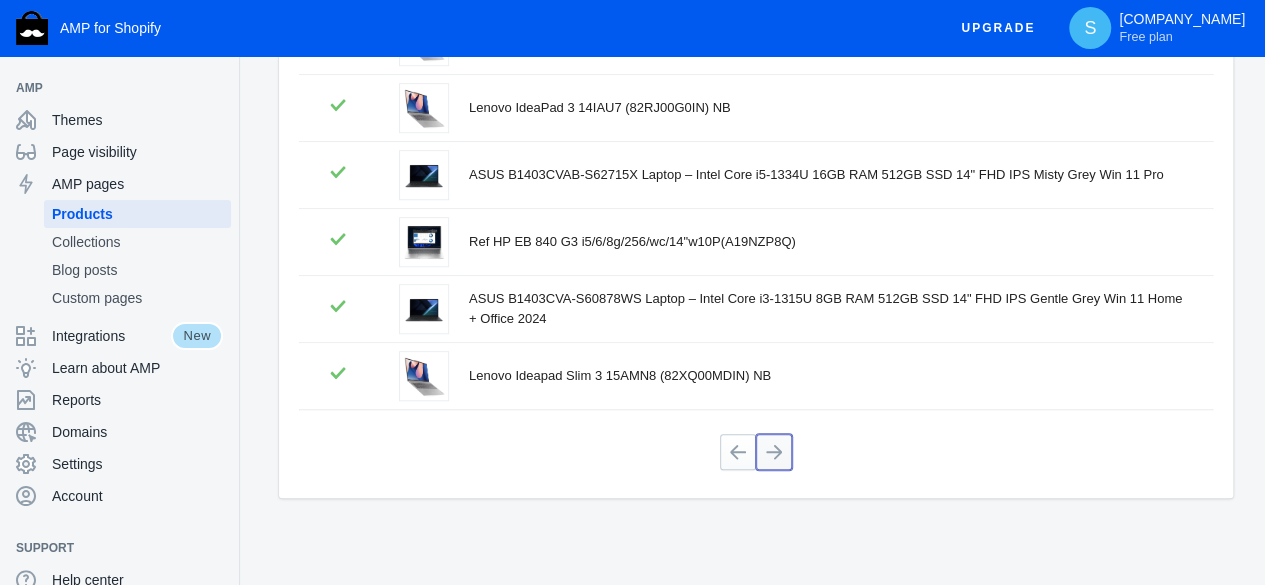 click 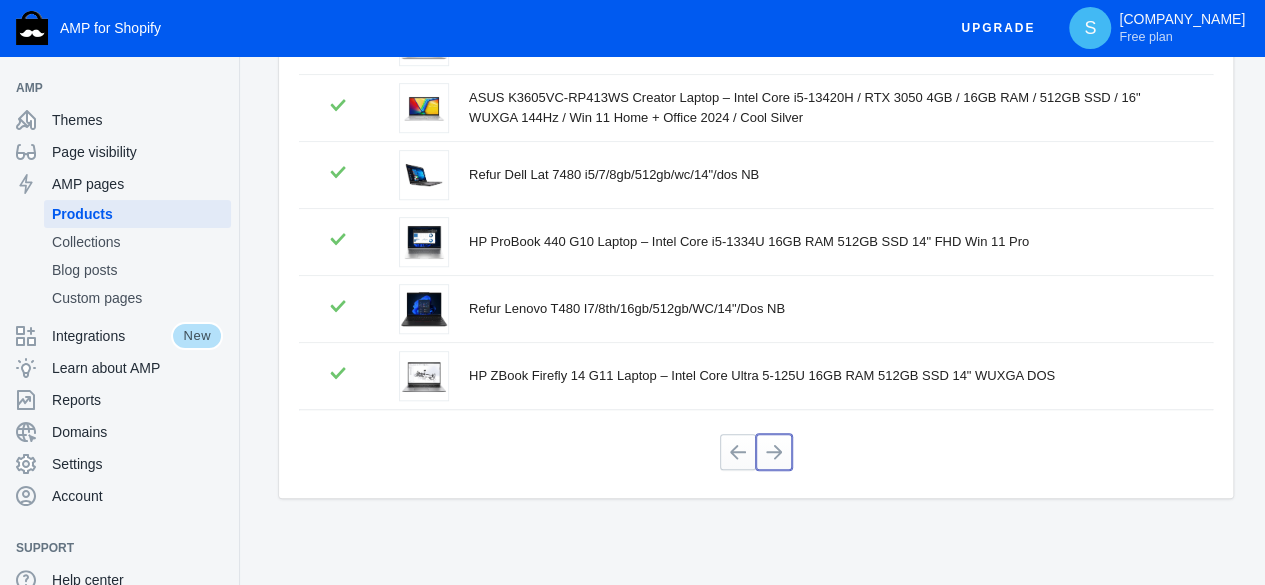 click 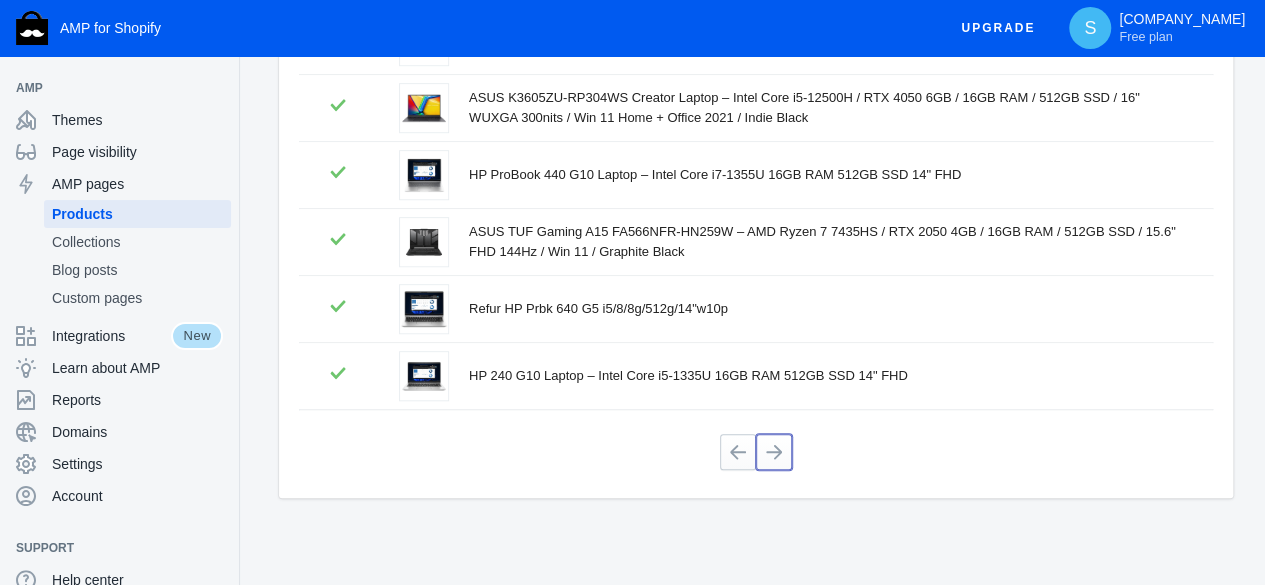 click 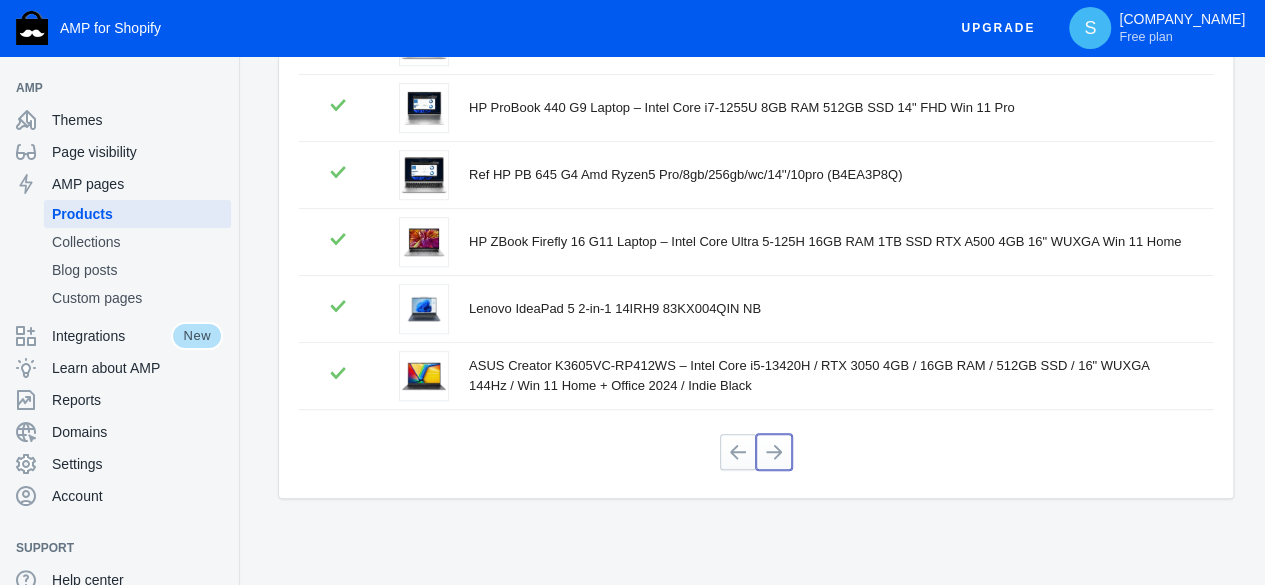 click 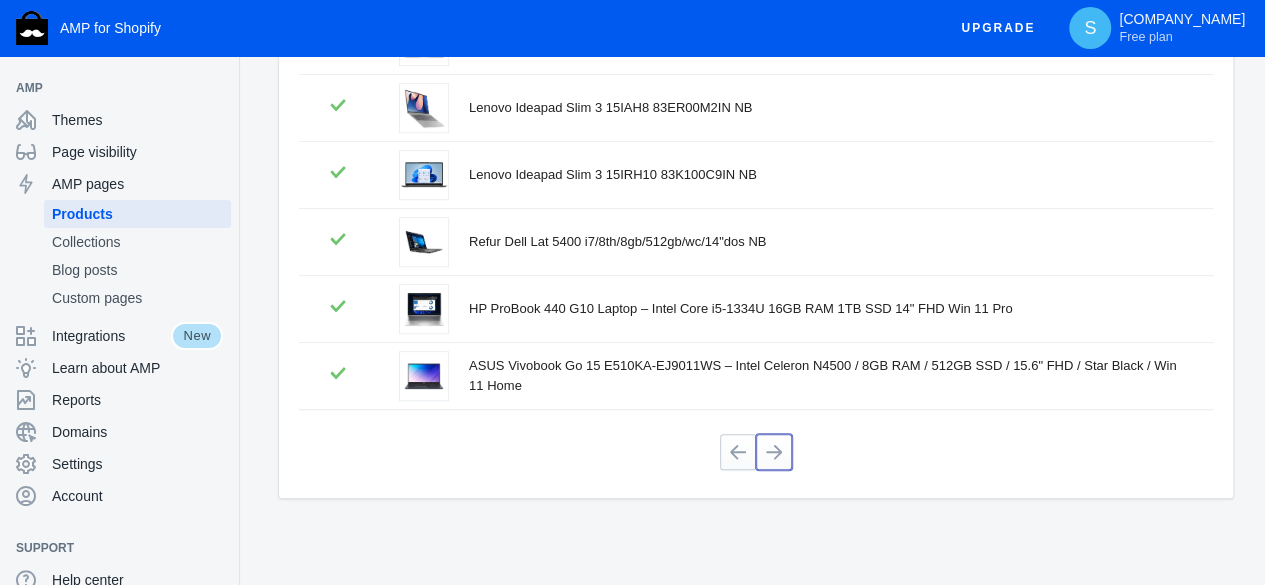 click 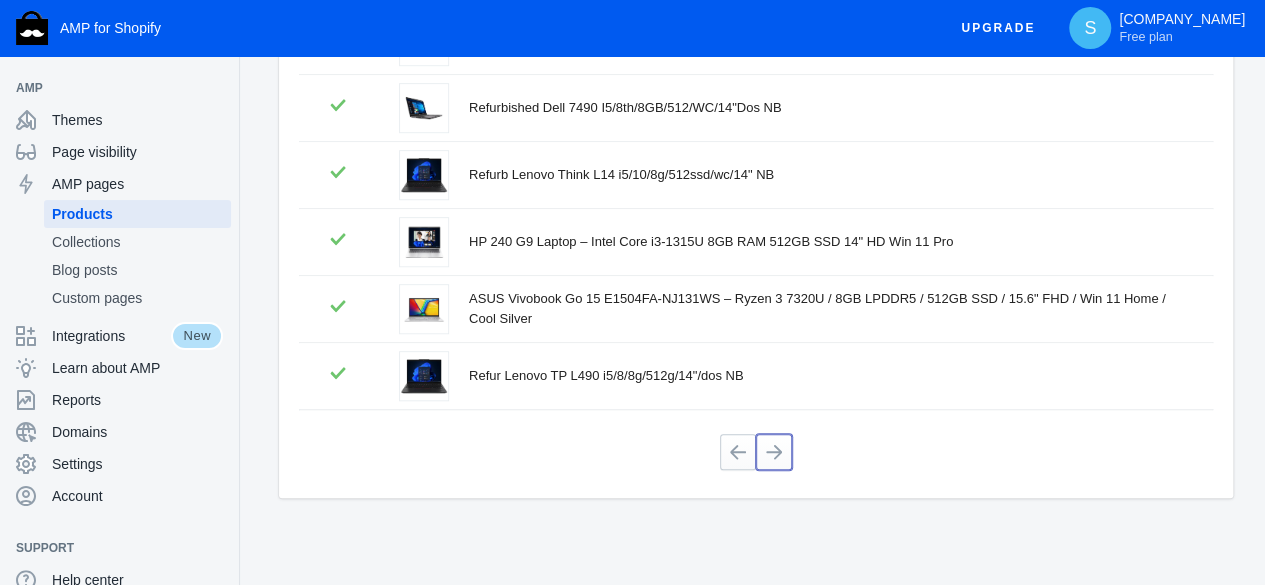 click 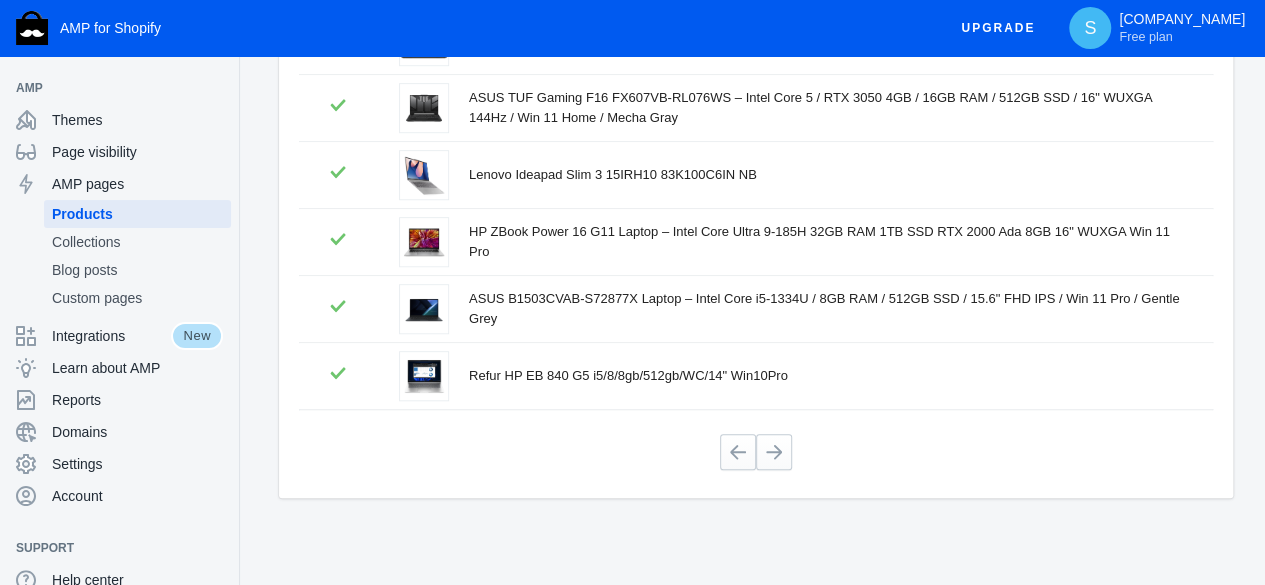 click 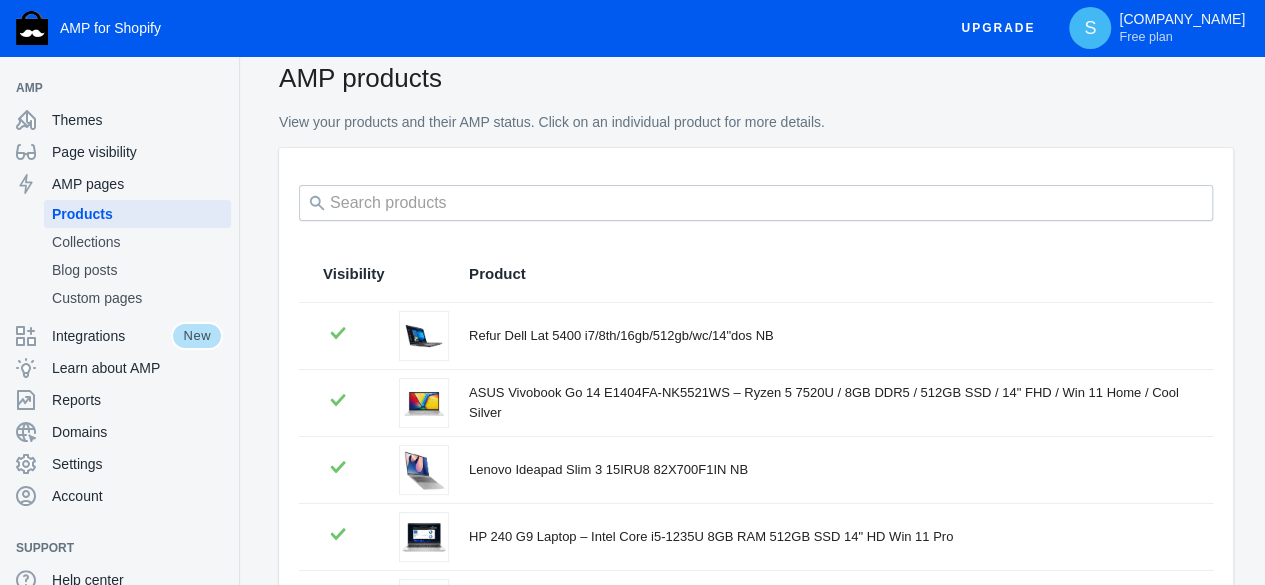 scroll, scrollTop: 0, scrollLeft: 0, axis: both 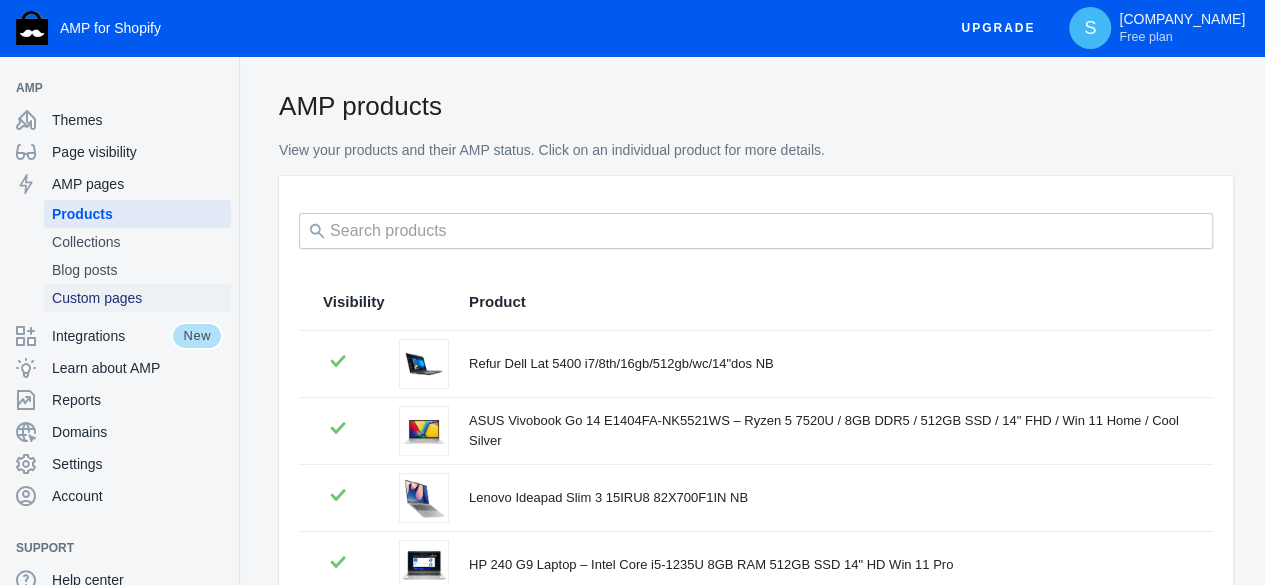 click on "Custom pages" at bounding box center [137, 298] 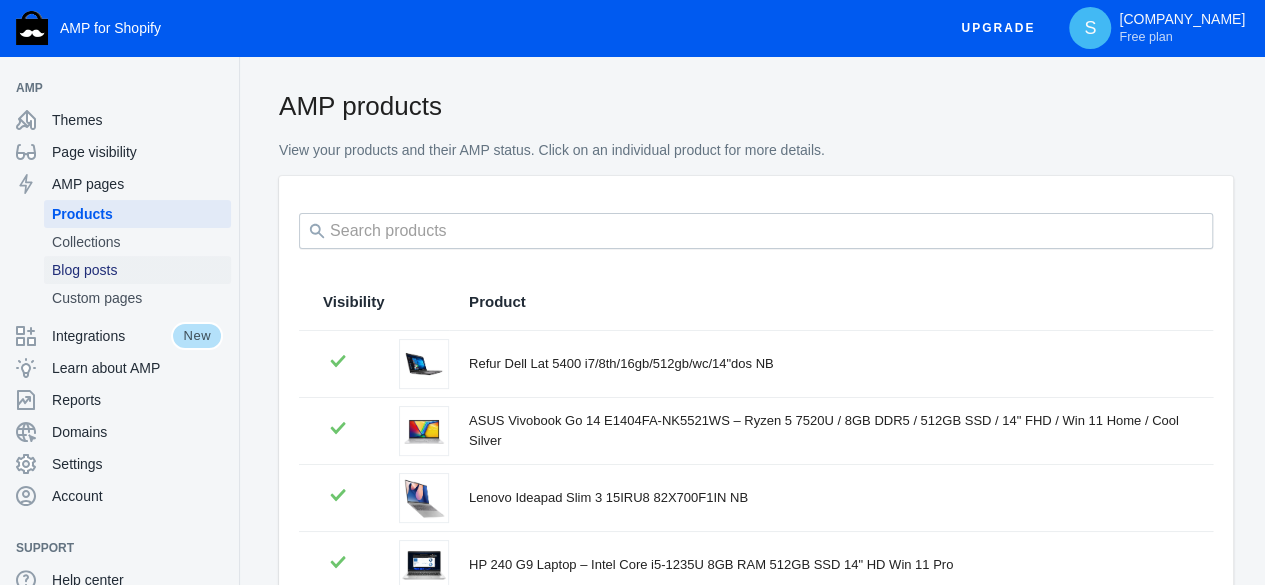 click on "Blog posts" at bounding box center [137, 270] 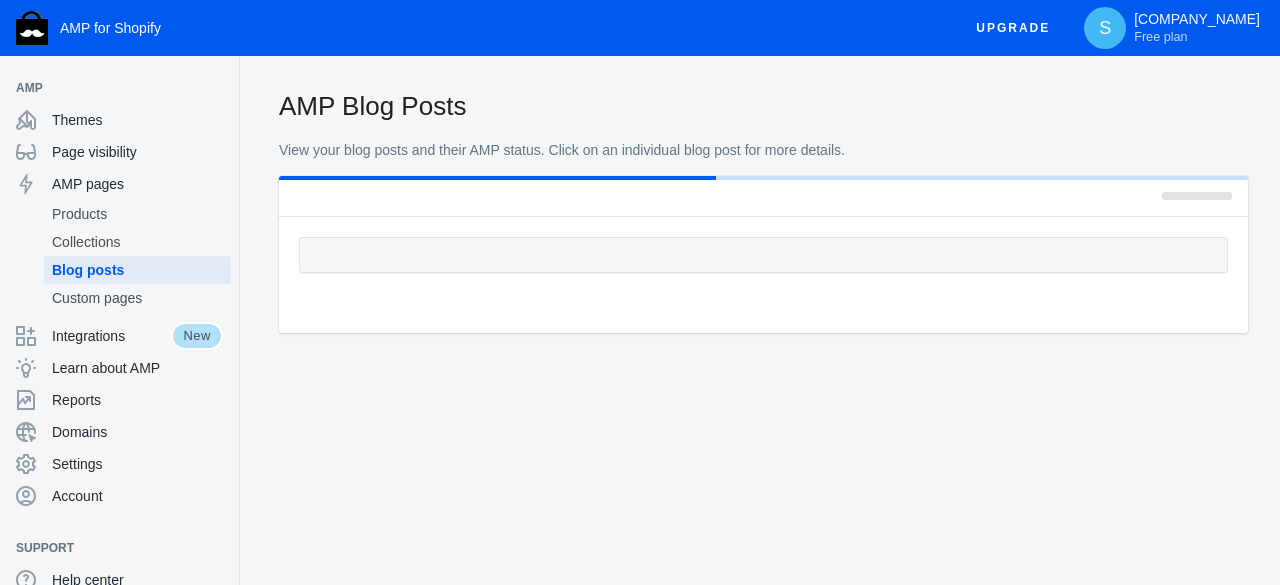 click on "Blog posts" at bounding box center [137, 270] 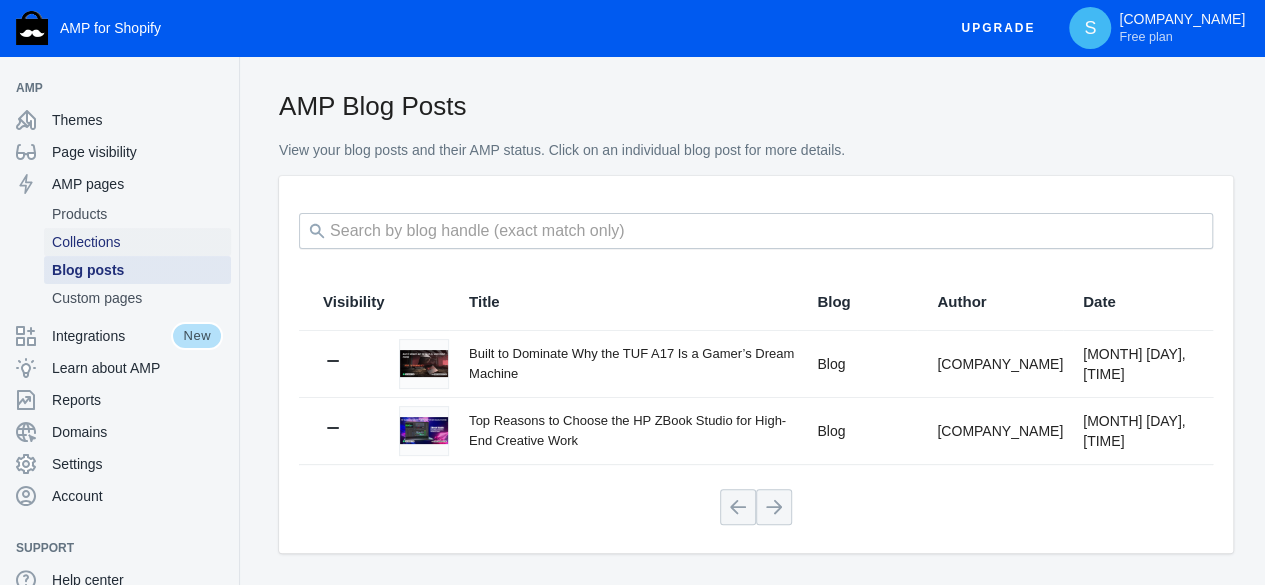 click on "Collections" at bounding box center [137, 242] 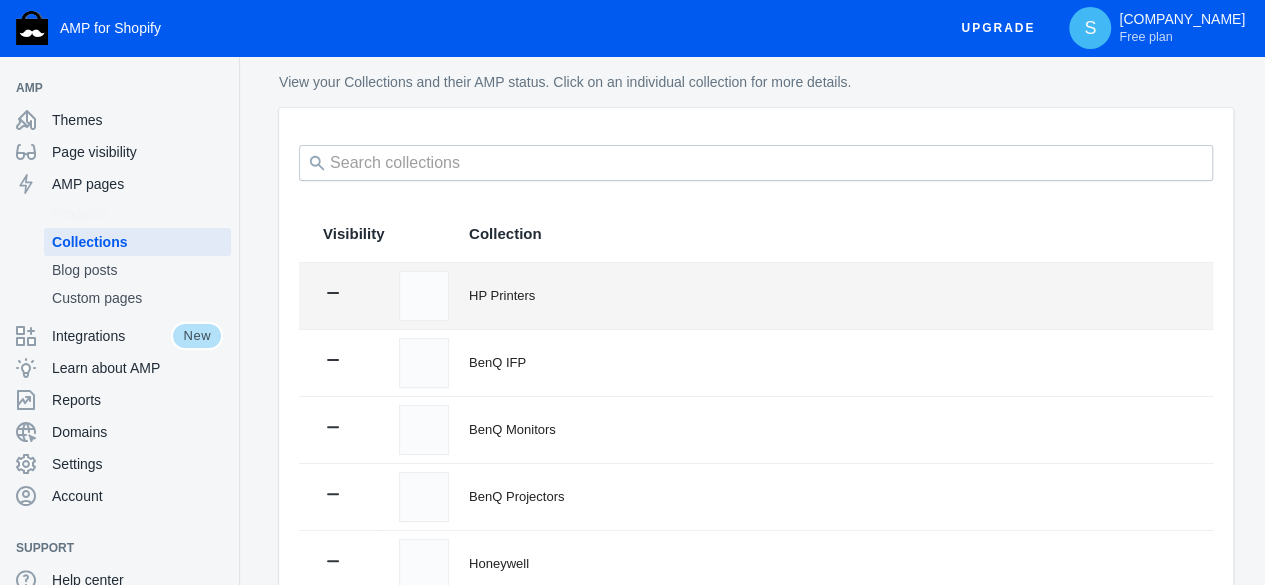scroll, scrollTop: 100, scrollLeft: 0, axis: vertical 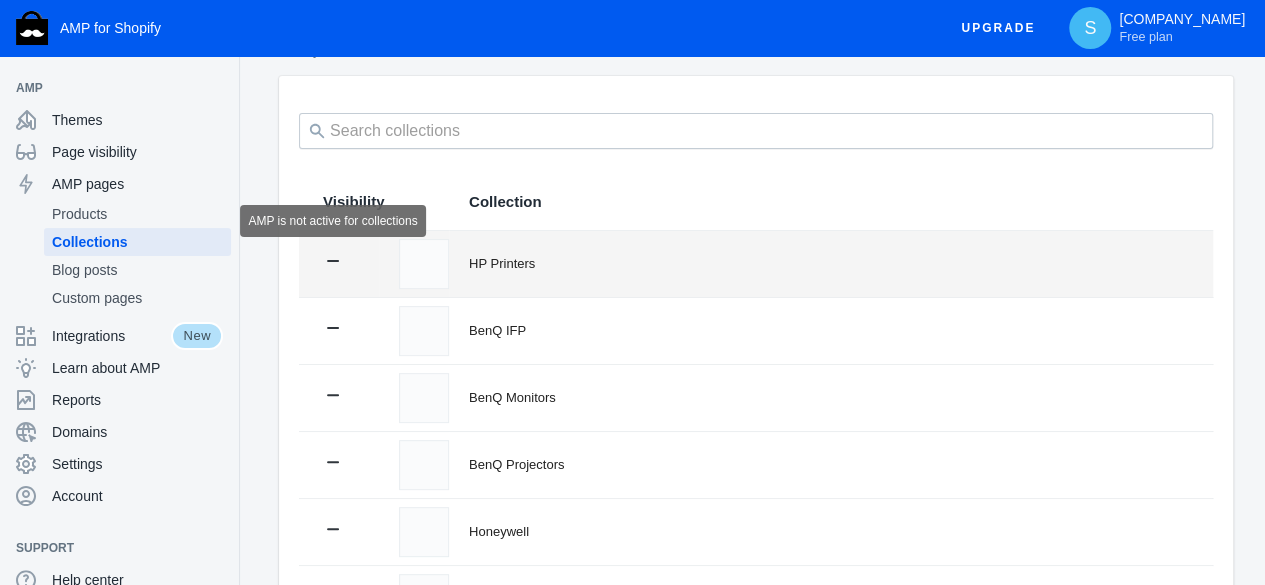 click 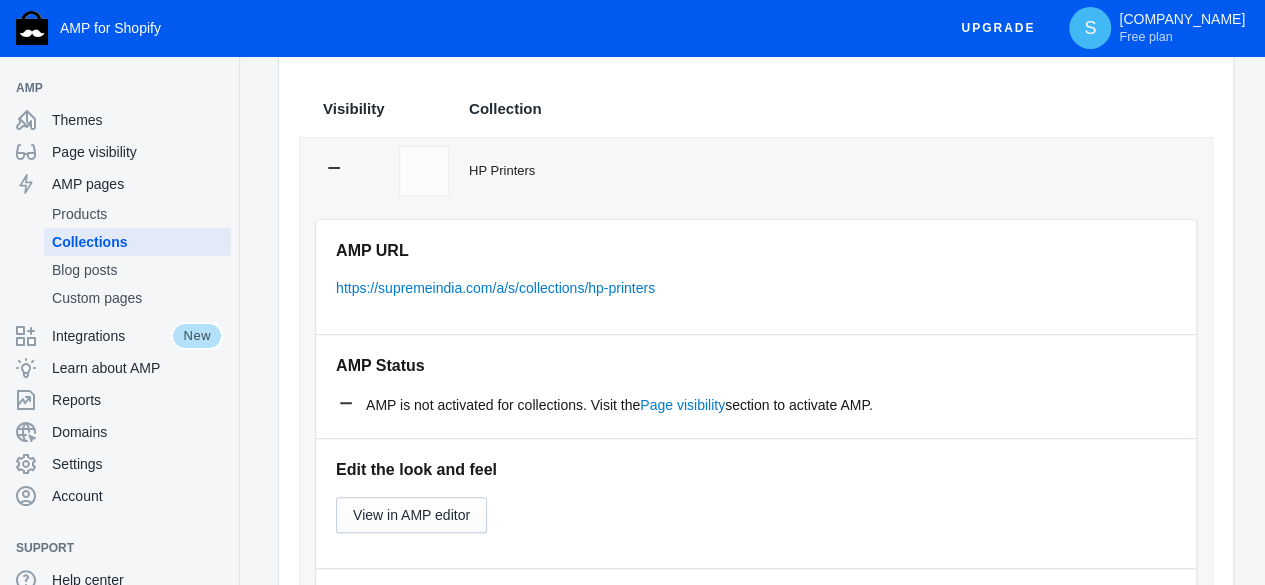 scroll, scrollTop: 300, scrollLeft: 0, axis: vertical 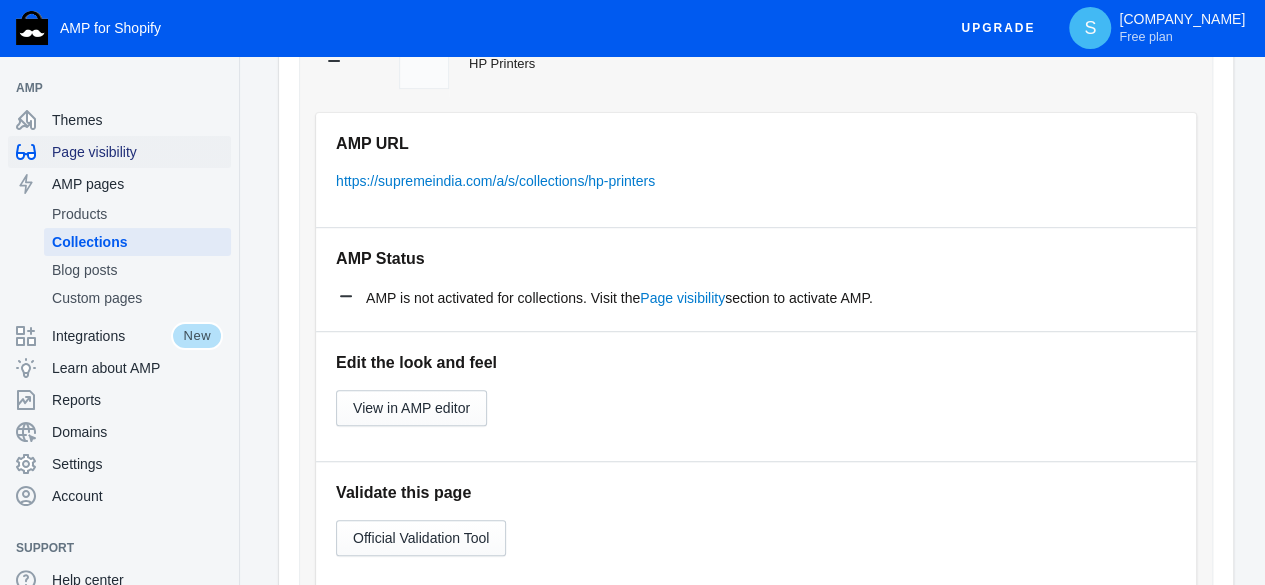 click on "Page visibility" at bounding box center [137, 152] 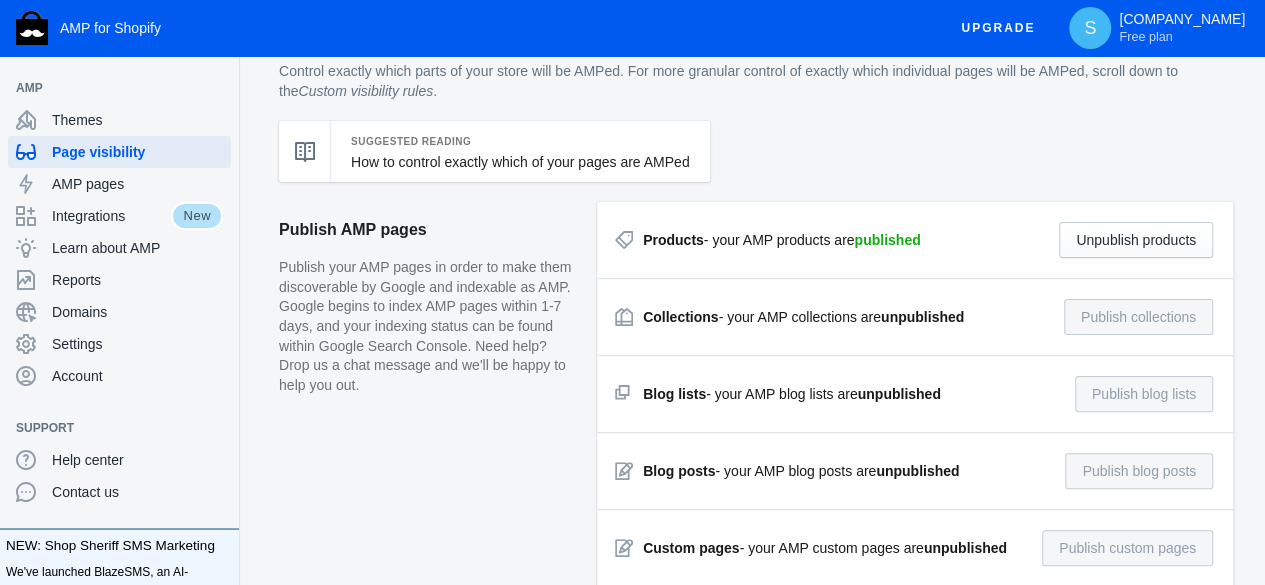 scroll, scrollTop: 100, scrollLeft: 0, axis: vertical 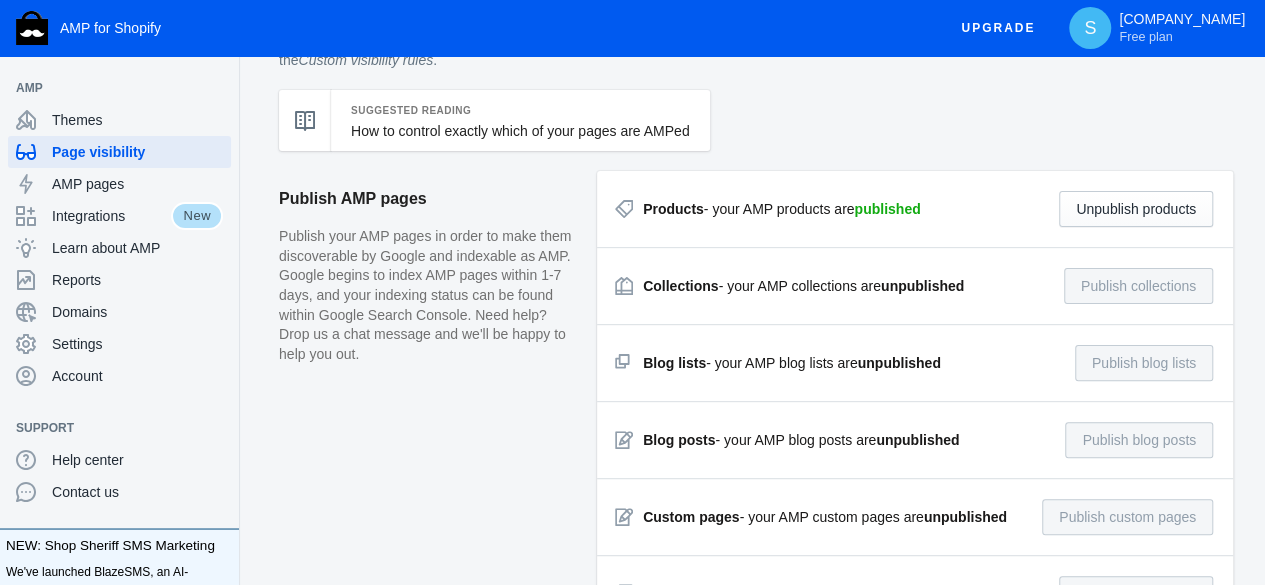 click on "published" 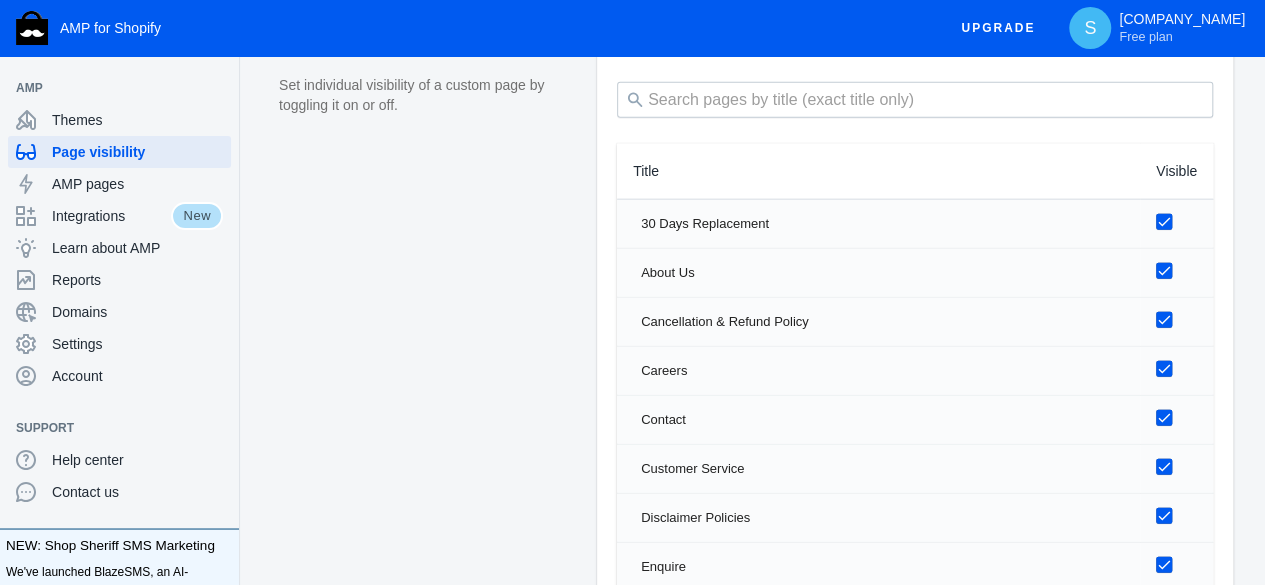 scroll, scrollTop: 2967, scrollLeft: 0, axis: vertical 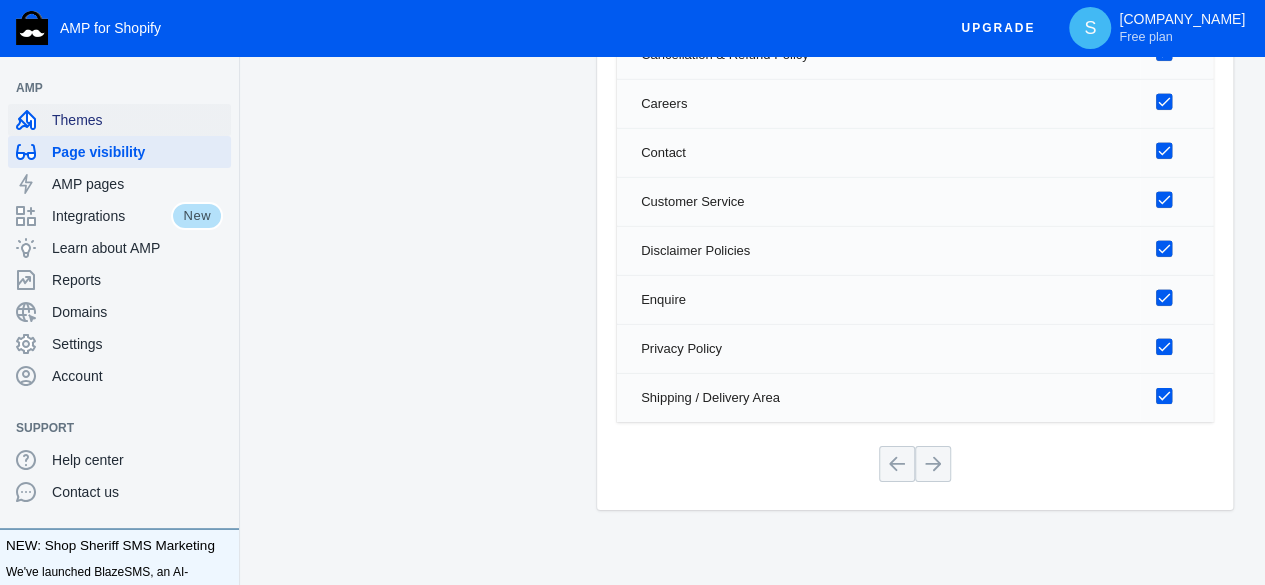 click on "Themes" 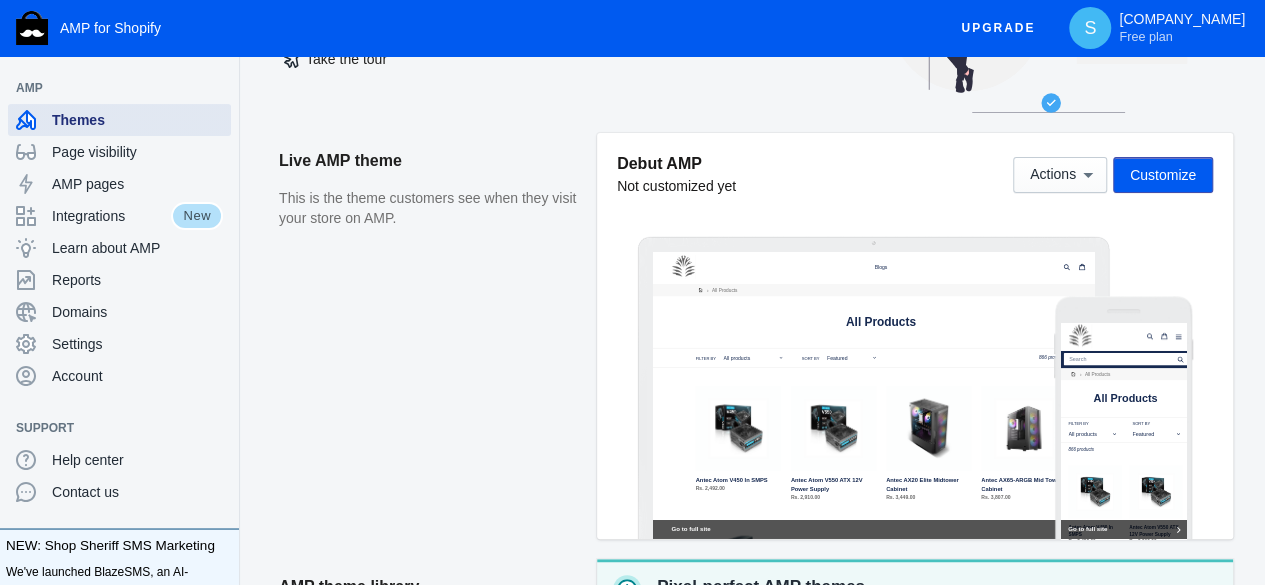 scroll, scrollTop: 0, scrollLeft: 0, axis: both 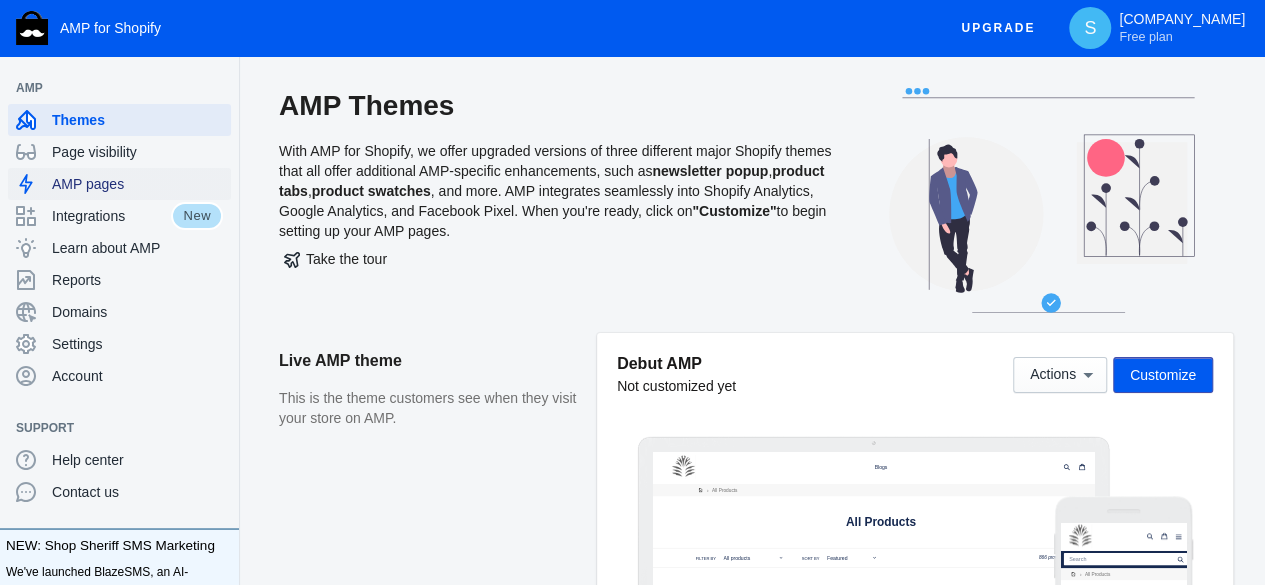 click on "AMP pages" at bounding box center (119, 184) 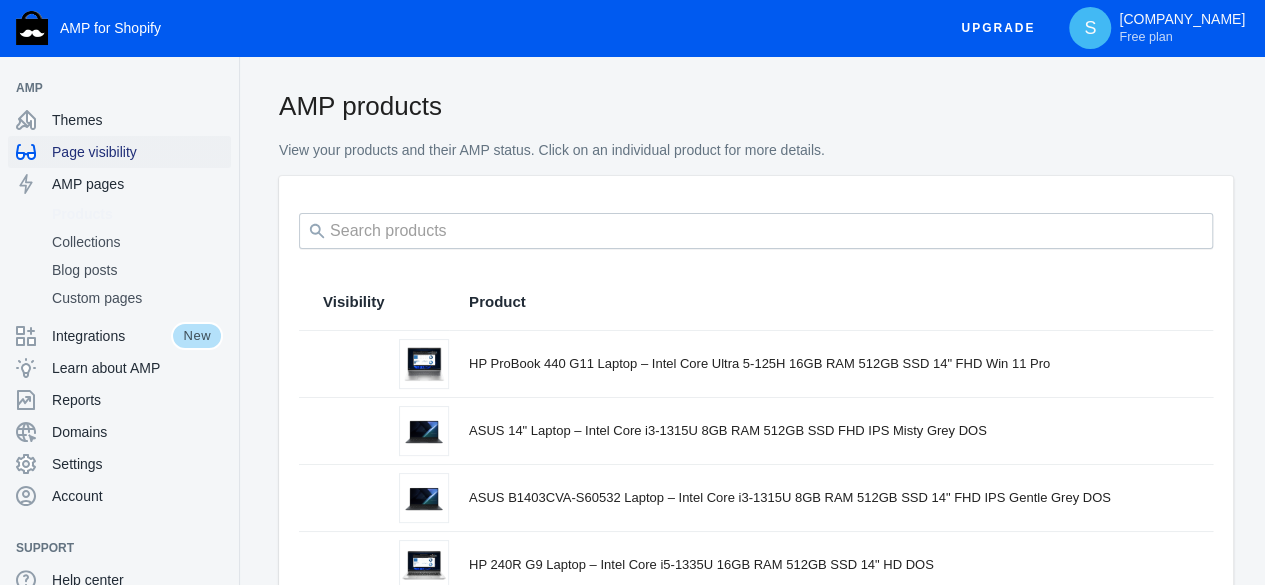 click on "Page visibility" at bounding box center (137, 152) 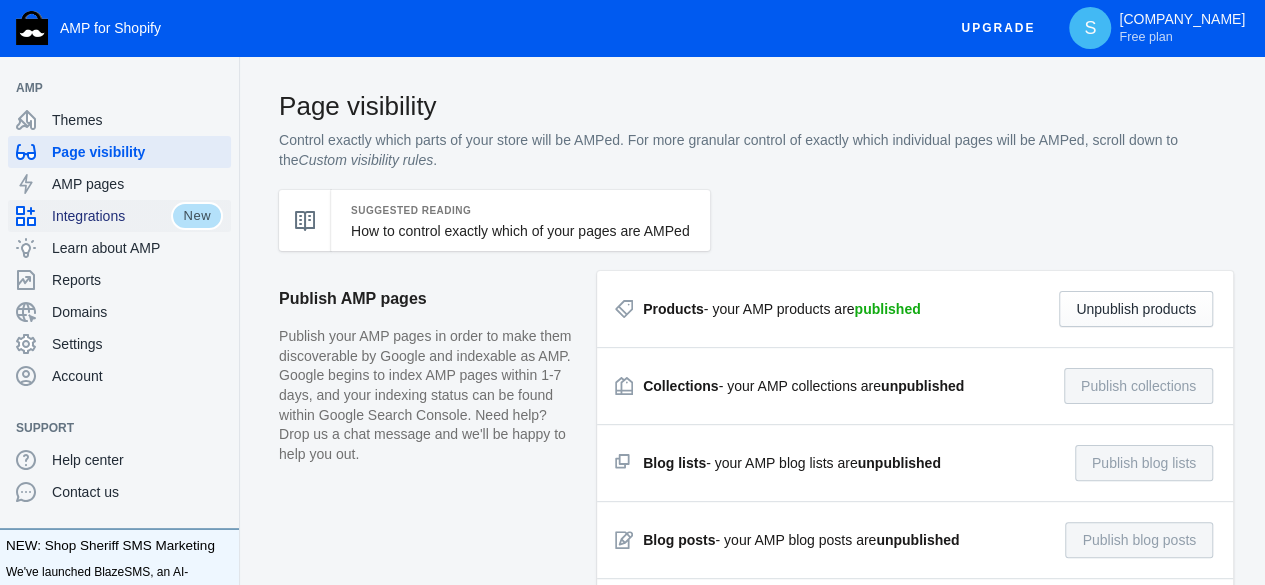 click on "Integrations" at bounding box center [111, 216] 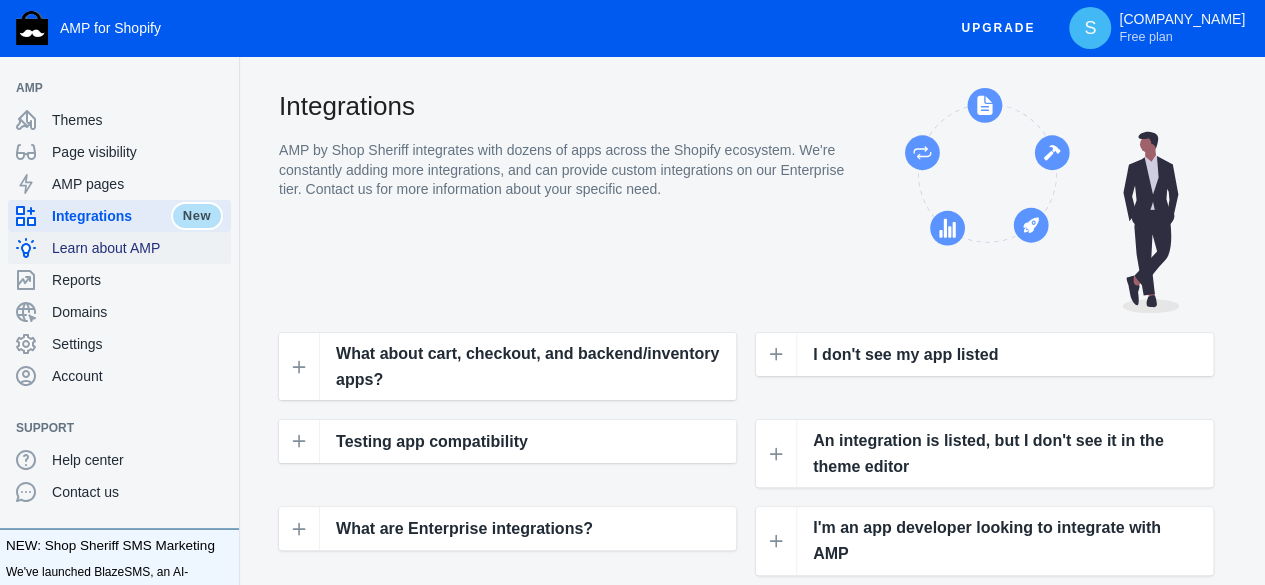 click on "Learn about AMP" 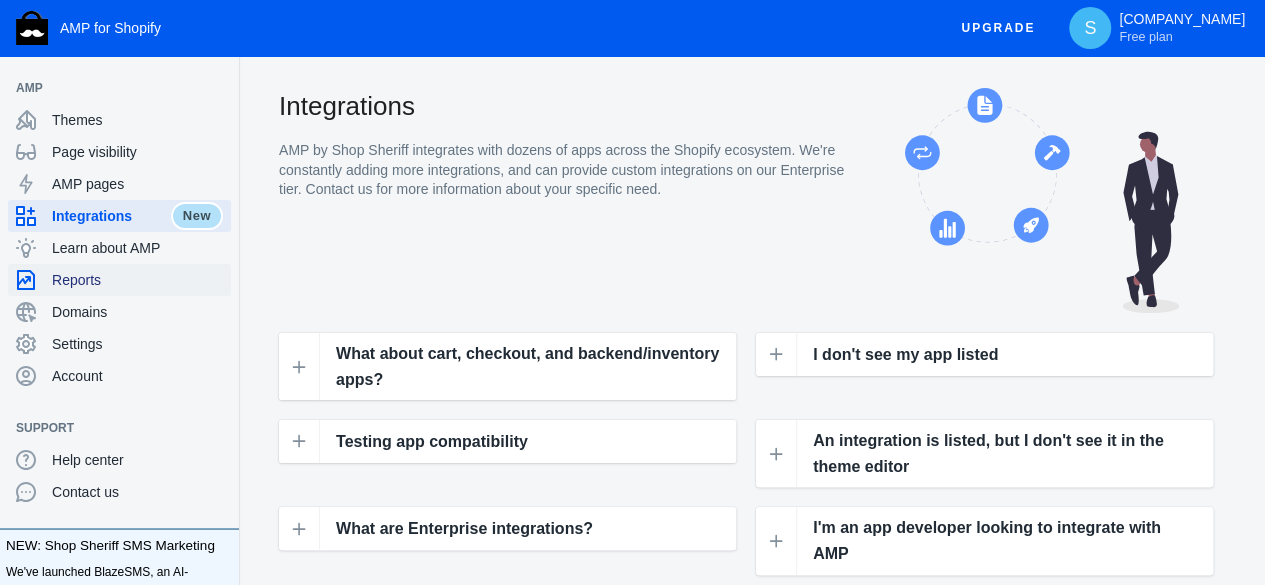 click on "Reports" at bounding box center [119, 280] 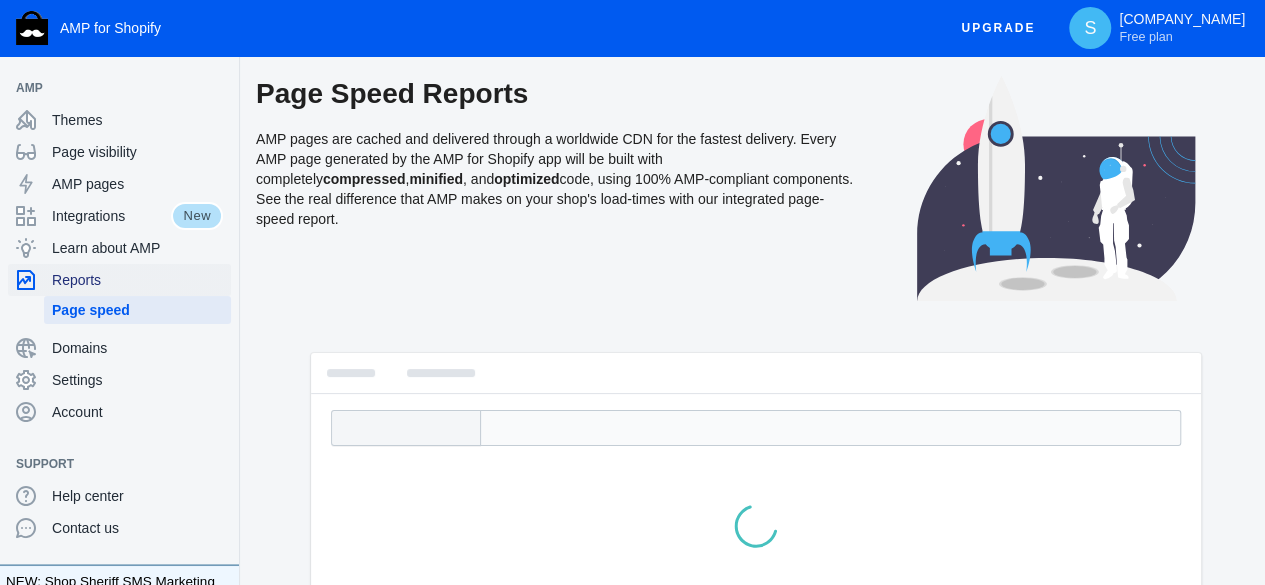 click on "Reports" at bounding box center [119, 280] 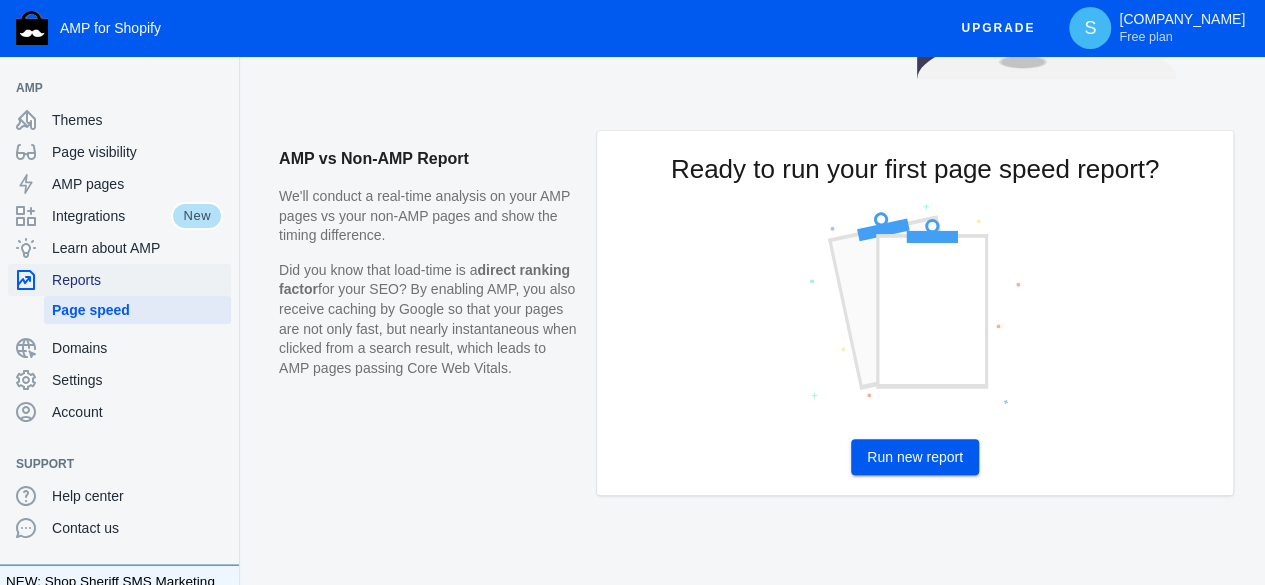 scroll, scrollTop: 242, scrollLeft: 0, axis: vertical 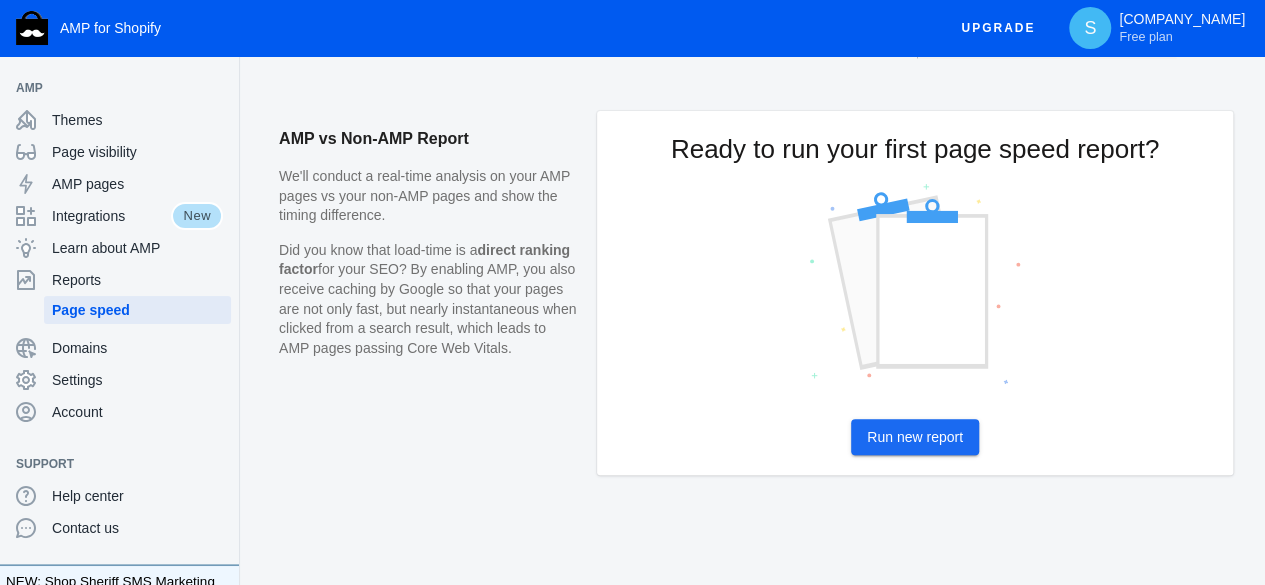 click on "Run new report" 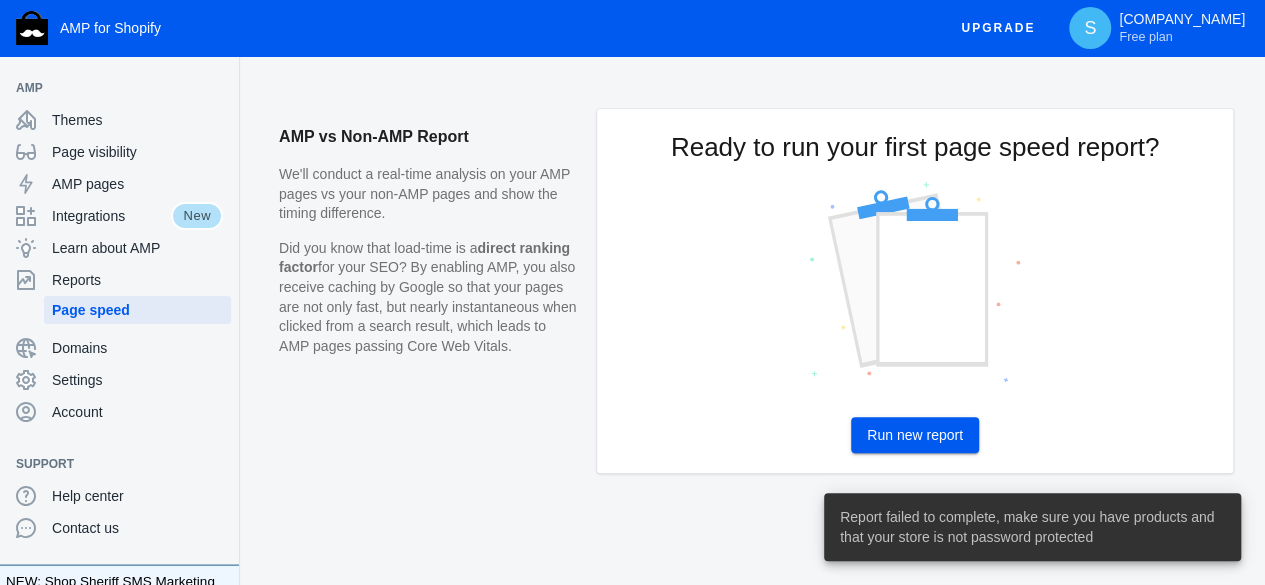 scroll, scrollTop: 242, scrollLeft: 0, axis: vertical 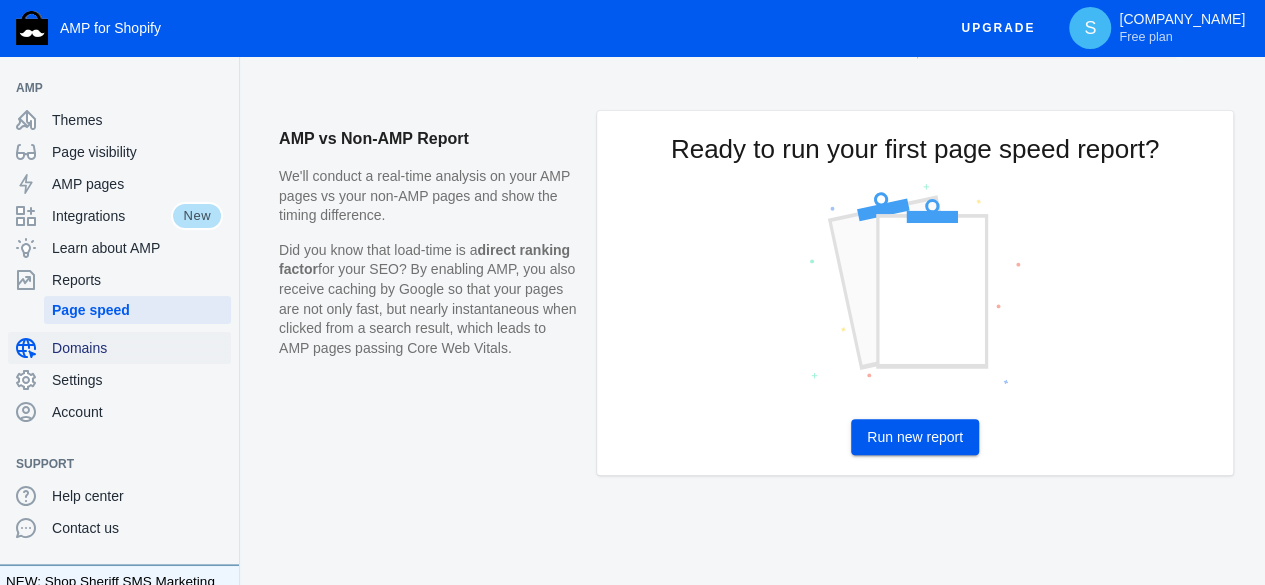 click on "Domains" at bounding box center [137, 348] 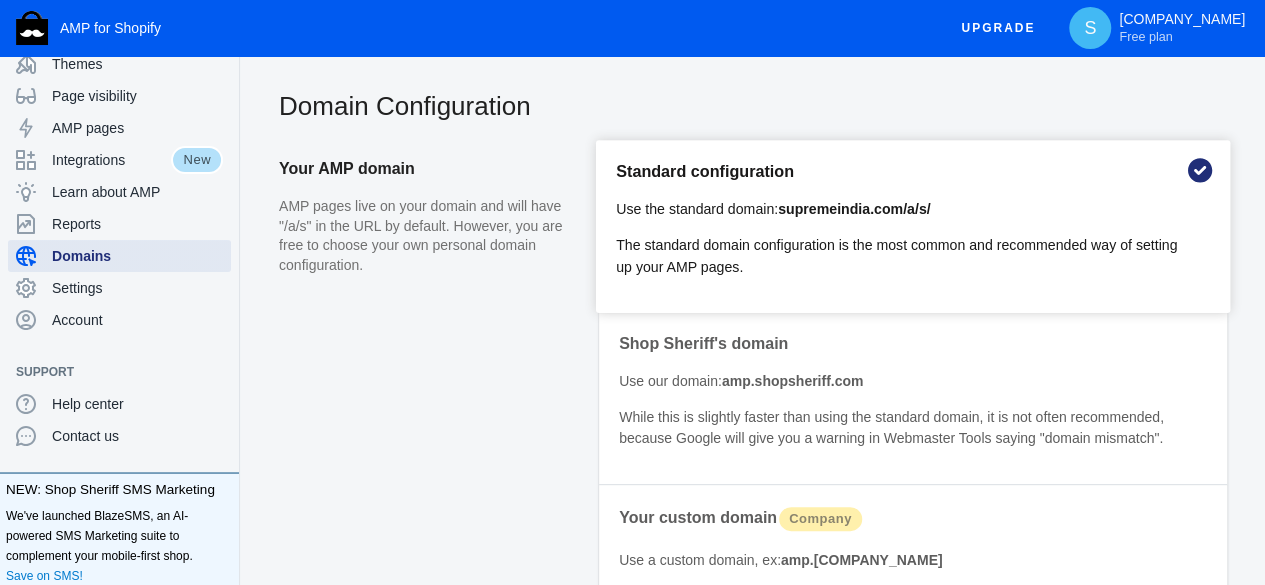 scroll, scrollTop: 100, scrollLeft: 0, axis: vertical 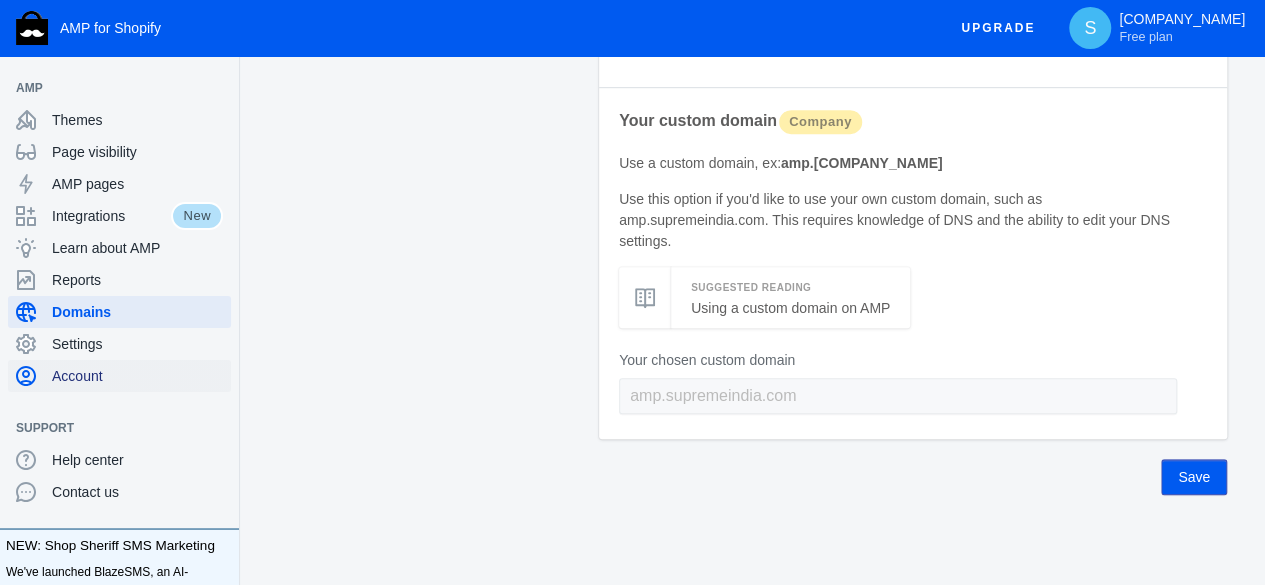 click on "Account" at bounding box center [137, 376] 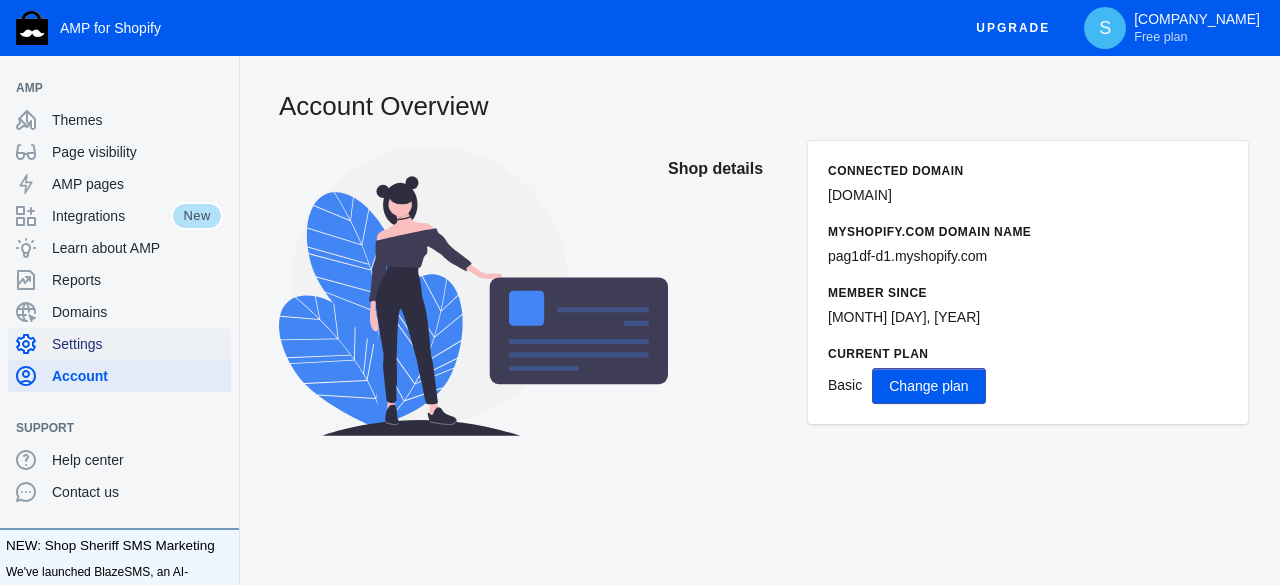 click on "Settings" at bounding box center [137, 344] 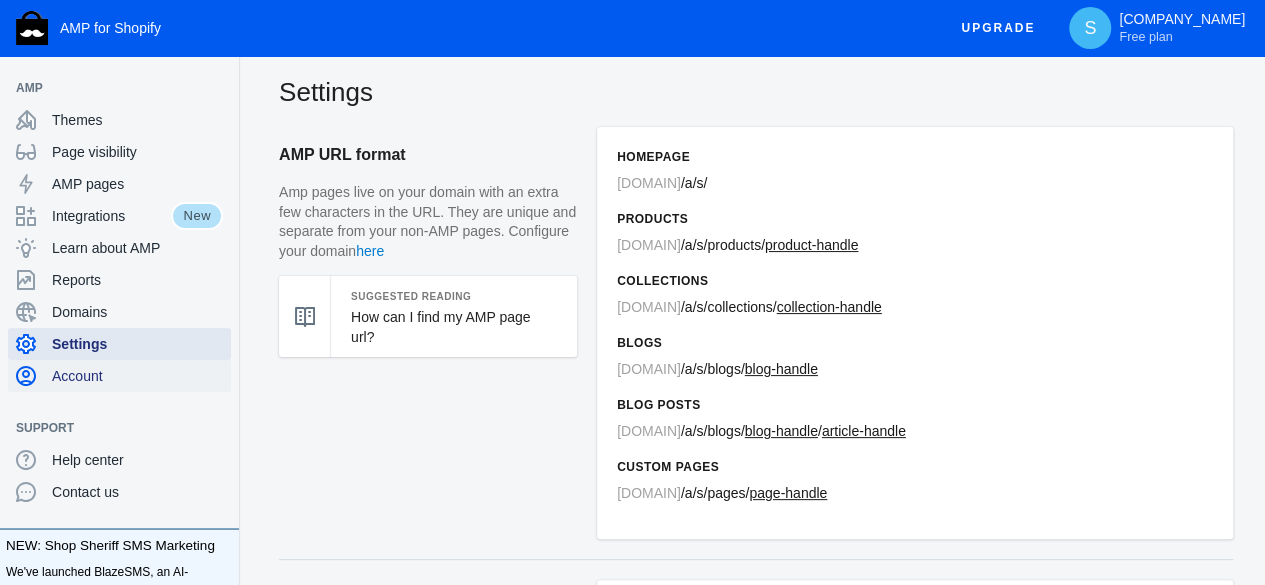 scroll, scrollTop: 0, scrollLeft: 0, axis: both 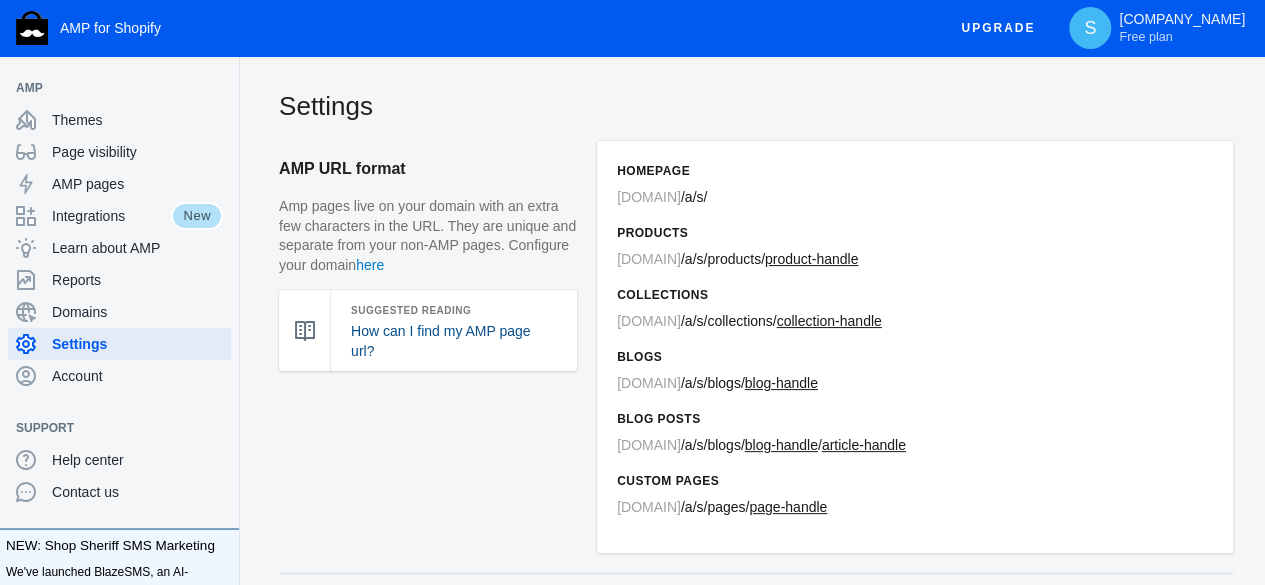 click on "How can I find my AMP page url?" 